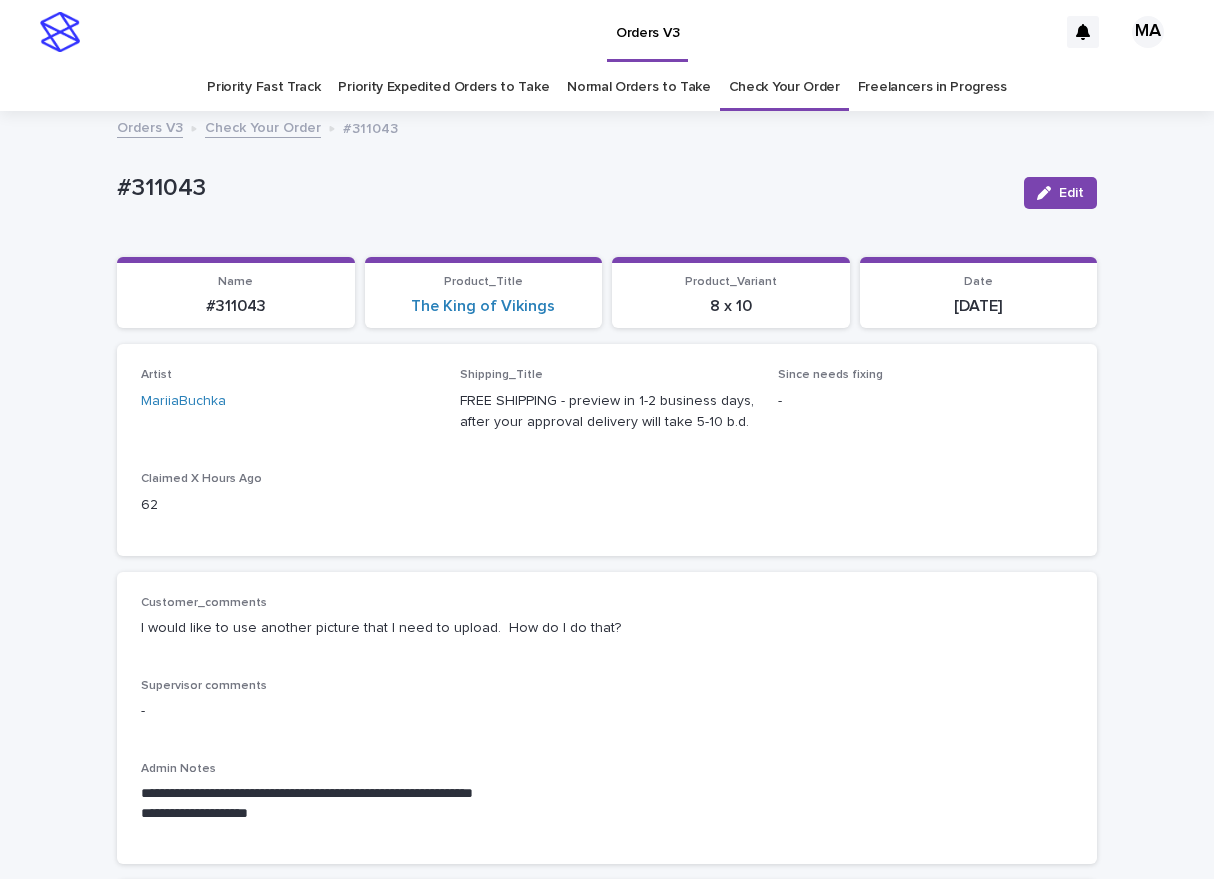 scroll, scrollTop: 0, scrollLeft: 0, axis: both 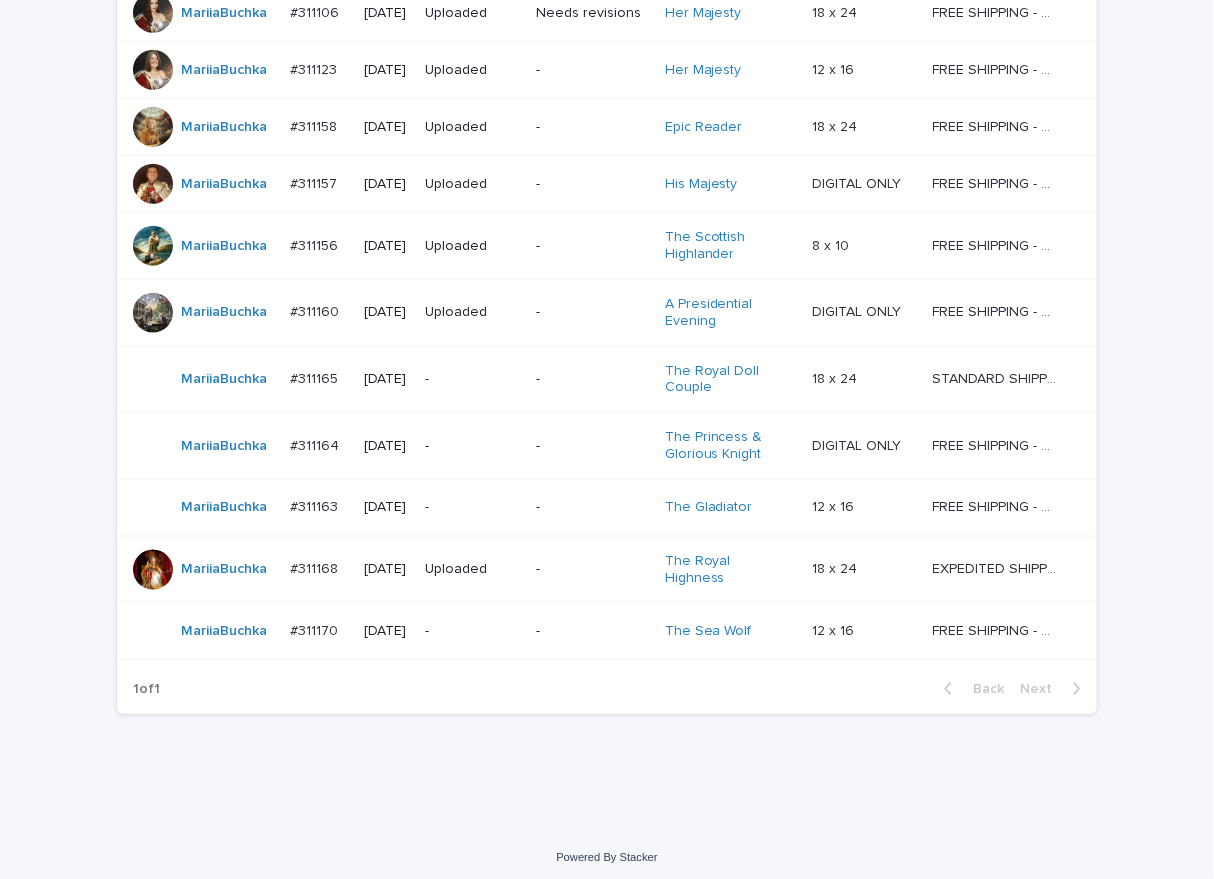 click on "Orders V3 MA Priority Fast Track Priority Expedited Orders to Take Normal Orders to Take Check Your Order Freelancers in Progress Orders V3 Check Your Order Normal Orders To Take Take orders from the top. Don't forget to take digital download & canvas lines too! Loading... Saving… Loading... Saving… Check Your Order ***** Artist Name Date Design_status Customer_status Product_Title Product_Variant Shipping_Title MariiaBuchka   #310987 #310987   2025-07-06 Needs fixing Needs revisions The King of Vikings   8 x 10 8 x 10   FREE SHIPPING - preview in 1-2 business days, after your approval delivery will take 5-10 b.d. FREE SHIPPING - preview in 1-2 business days, after your approval delivery will take 5-10 b.d.   MariiaBuchka   #311043 #311043   2025-07-07 Uploaded Needs revisions The King of Vikings   8 x 10 8 x 10   FREE SHIPPING - preview in 1-2 business days, after your approval delivery will take 5-10 b.d. FREE SHIPPING - preview in 1-2 business days, after your approval delivery will take 5-10 b.d." at bounding box center (607, 33) 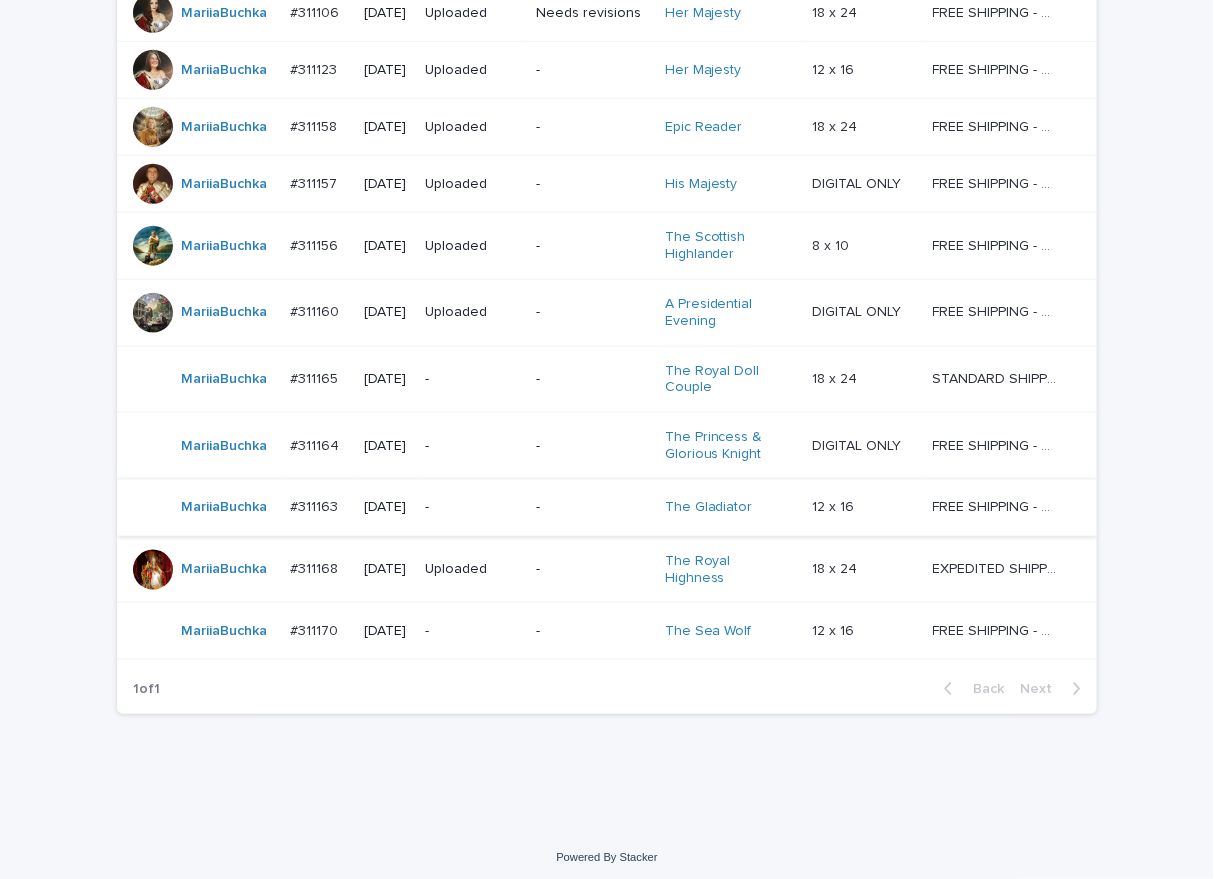 scroll, scrollTop: 0, scrollLeft: 0, axis: both 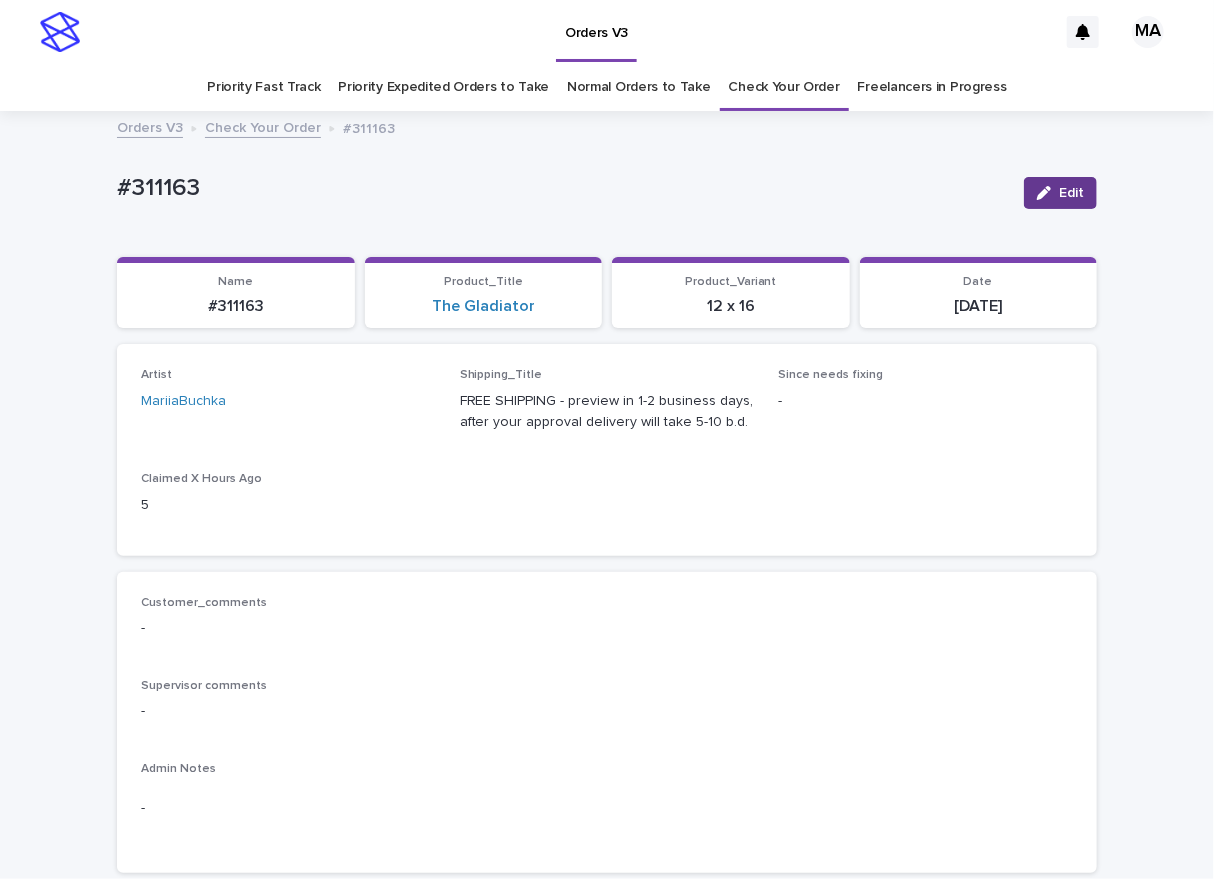 click on "Edit" at bounding box center [1071, 193] 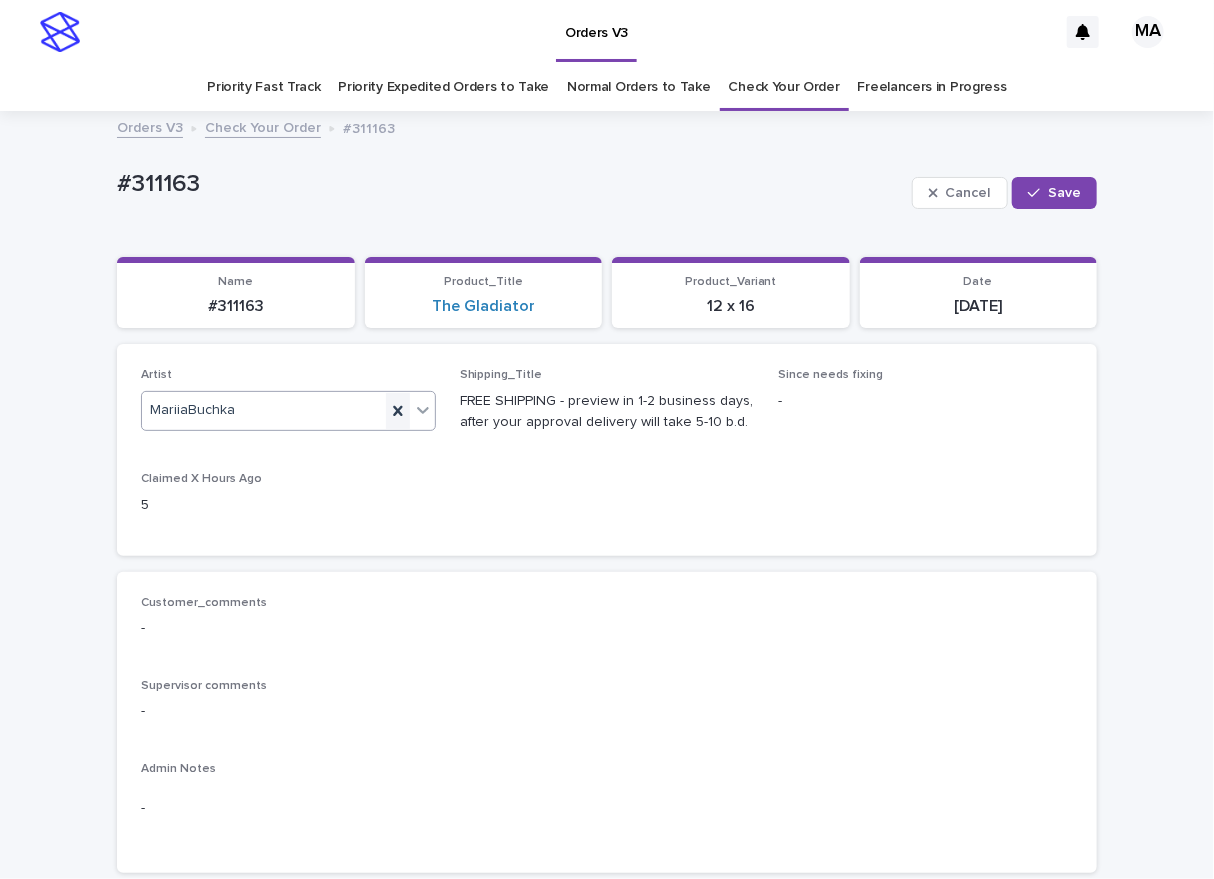 click 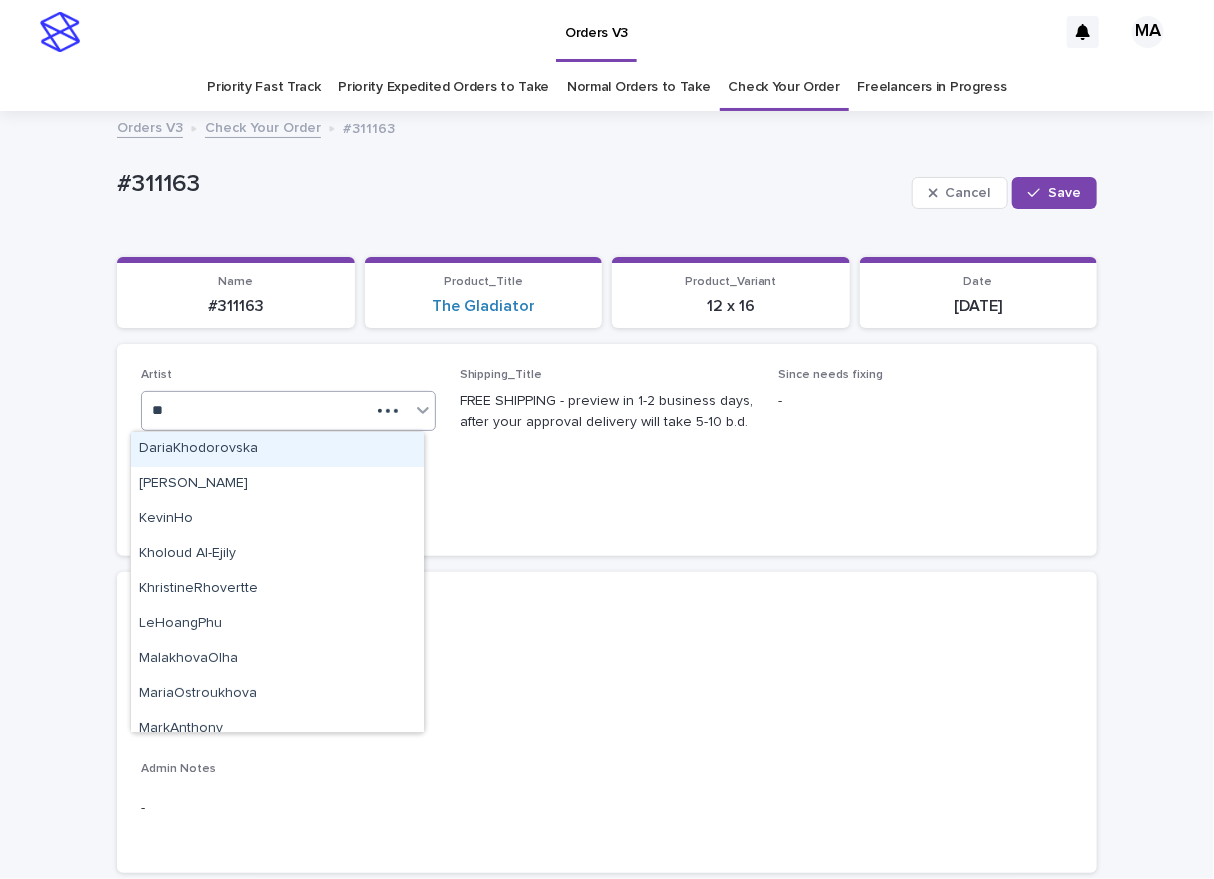 type on "***" 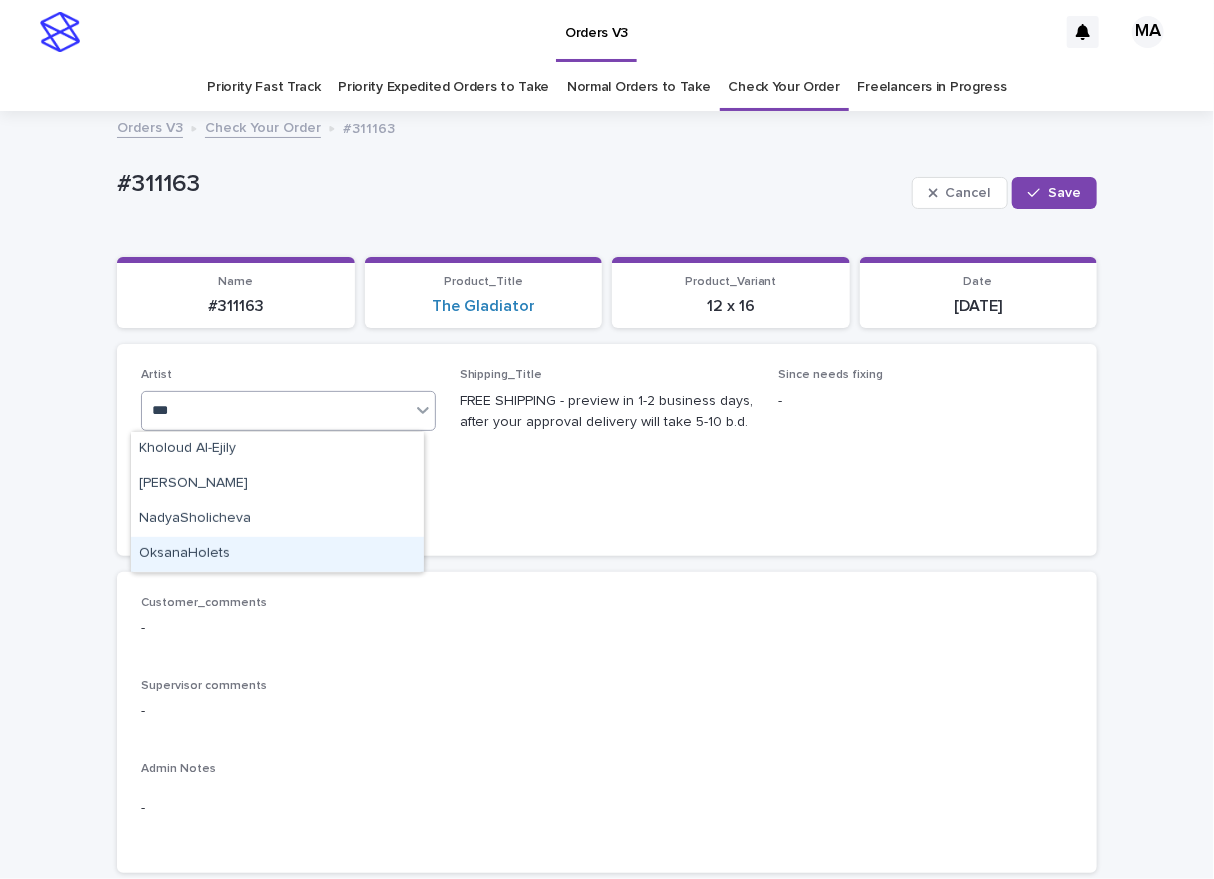 drag, startPoint x: 332, startPoint y: 553, endPoint x: 333, endPoint y: 533, distance: 20.024984 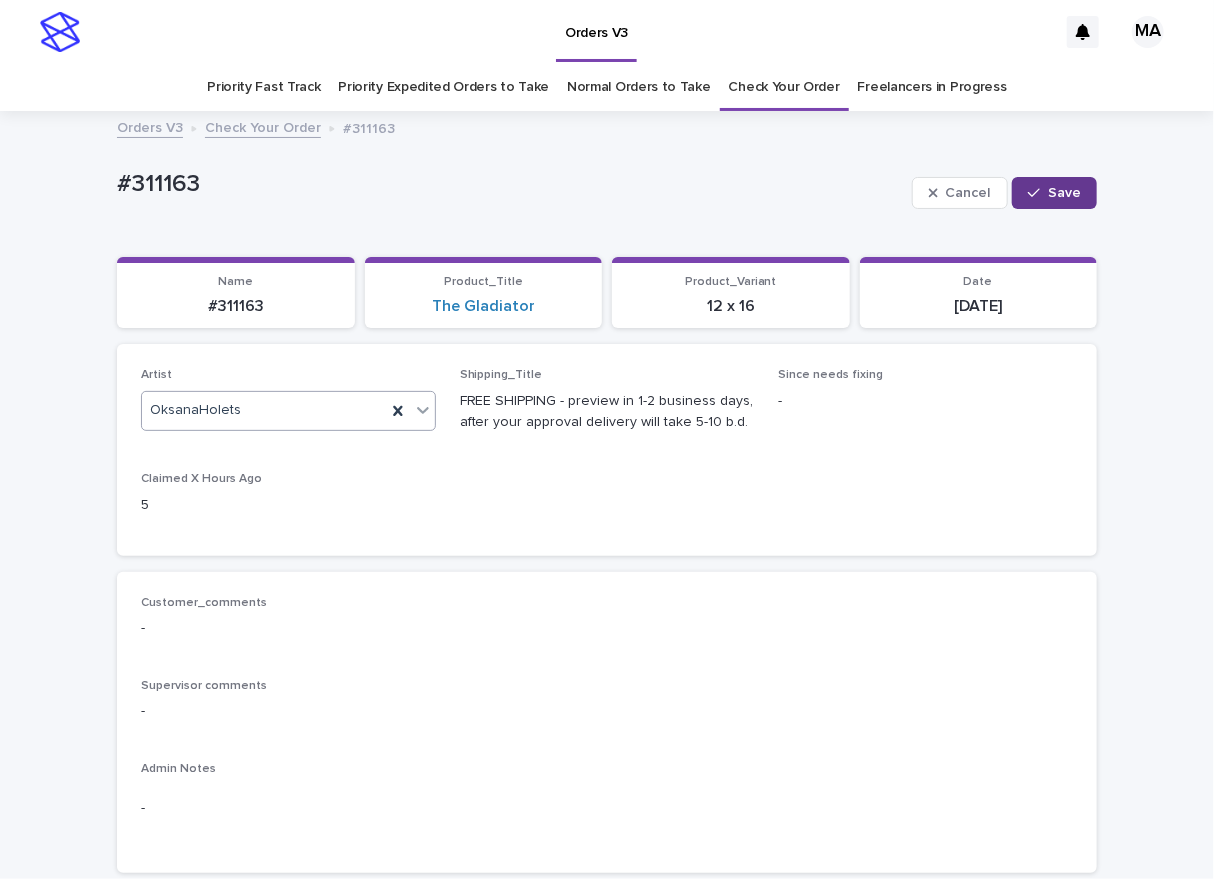 click on "Save" at bounding box center (1064, 193) 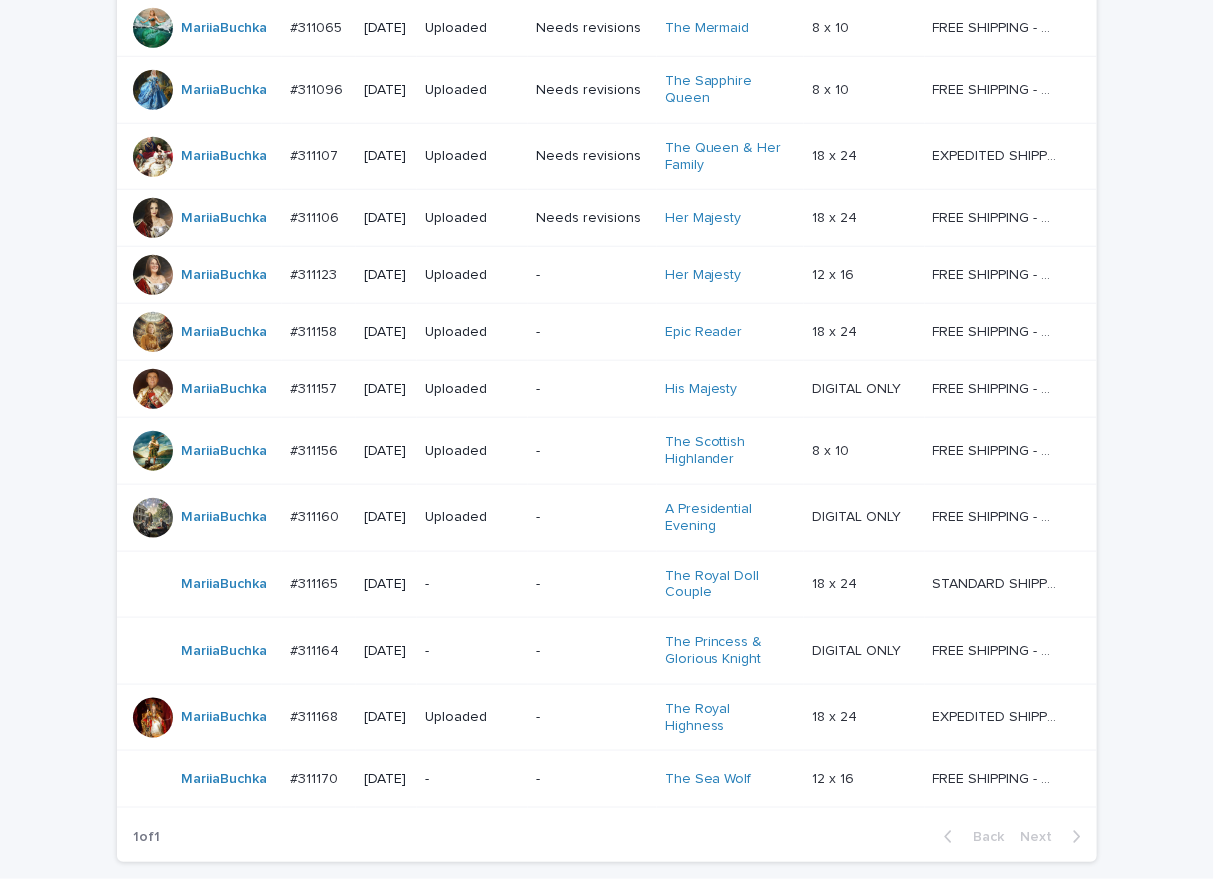 scroll, scrollTop: 764, scrollLeft: 0, axis: vertical 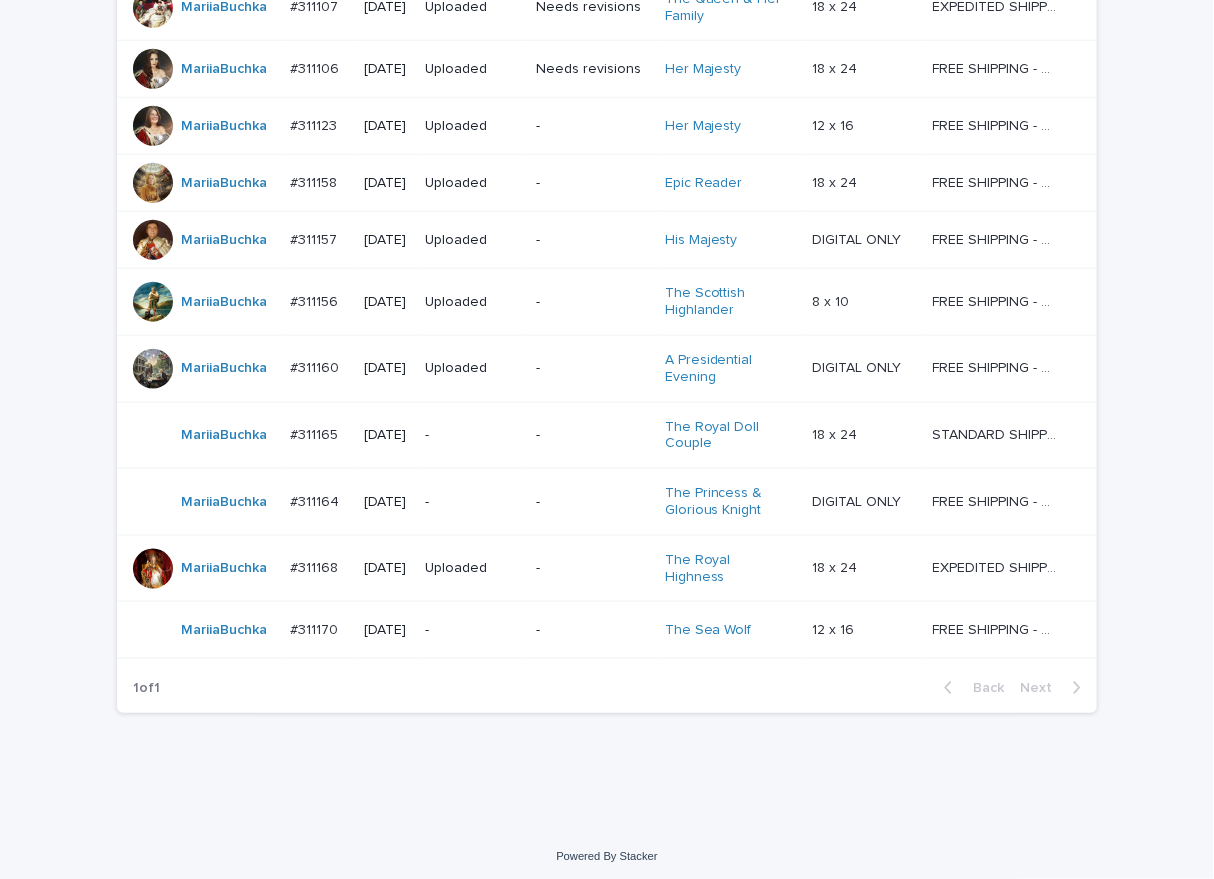 drag, startPoint x: 39, startPoint y: 51, endPoint x: 73, endPoint y: 57, distance: 34.525352 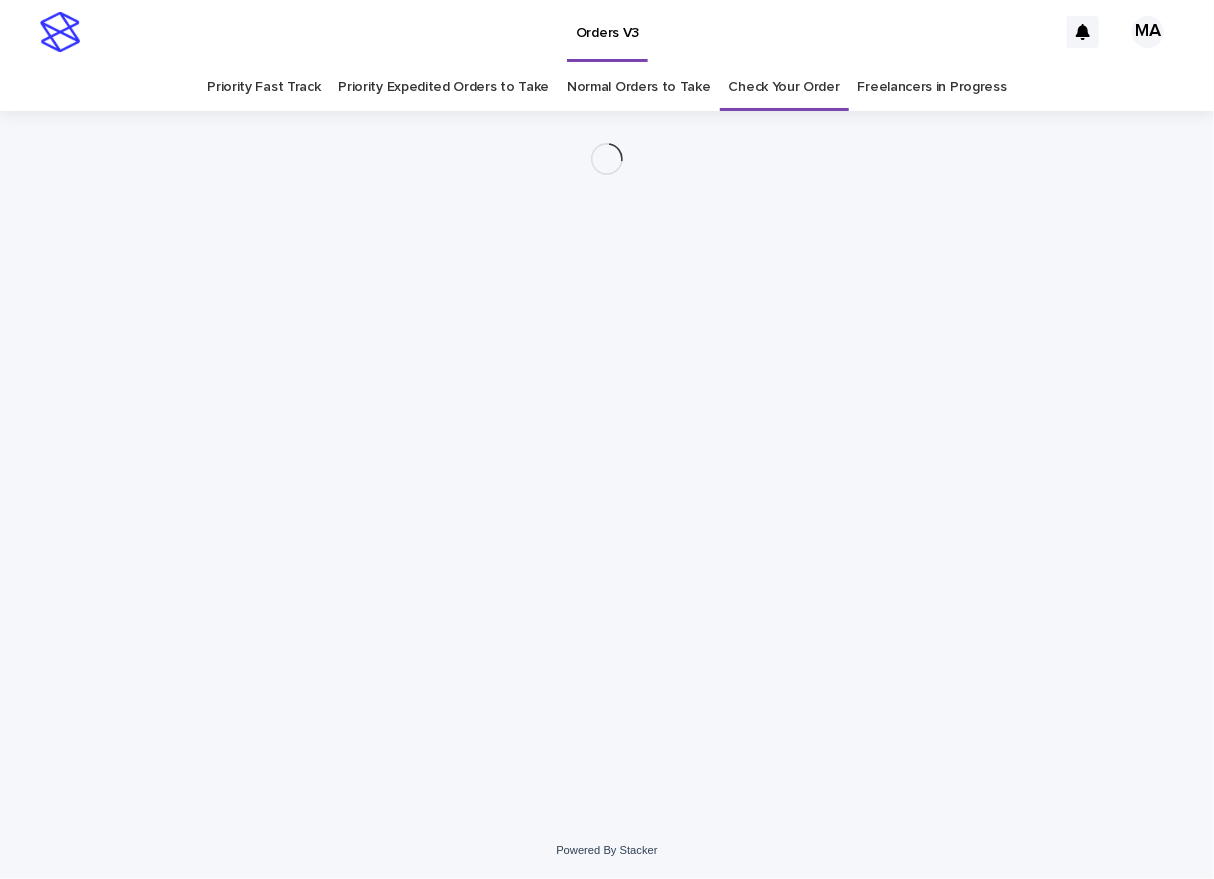scroll, scrollTop: 0, scrollLeft: 0, axis: both 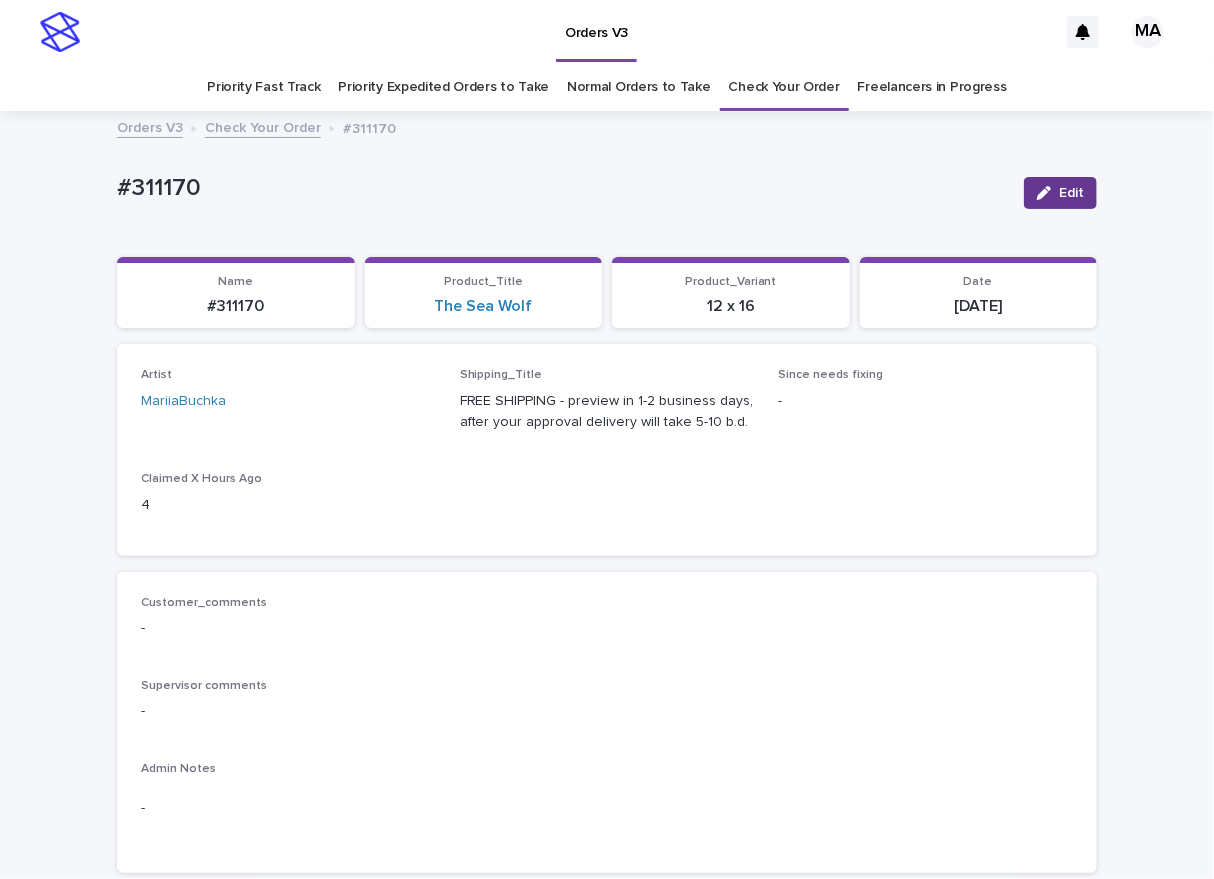 click on "Edit" at bounding box center [1071, 193] 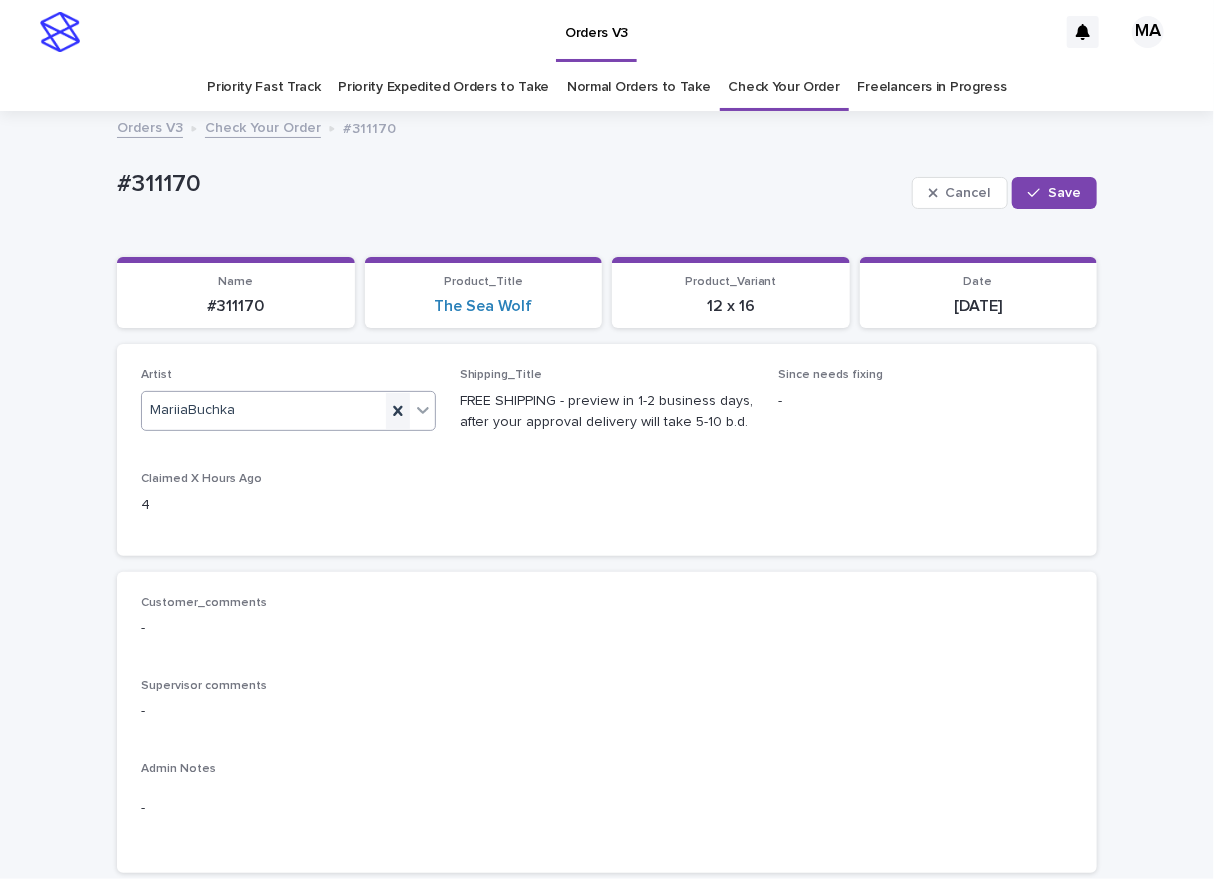 click 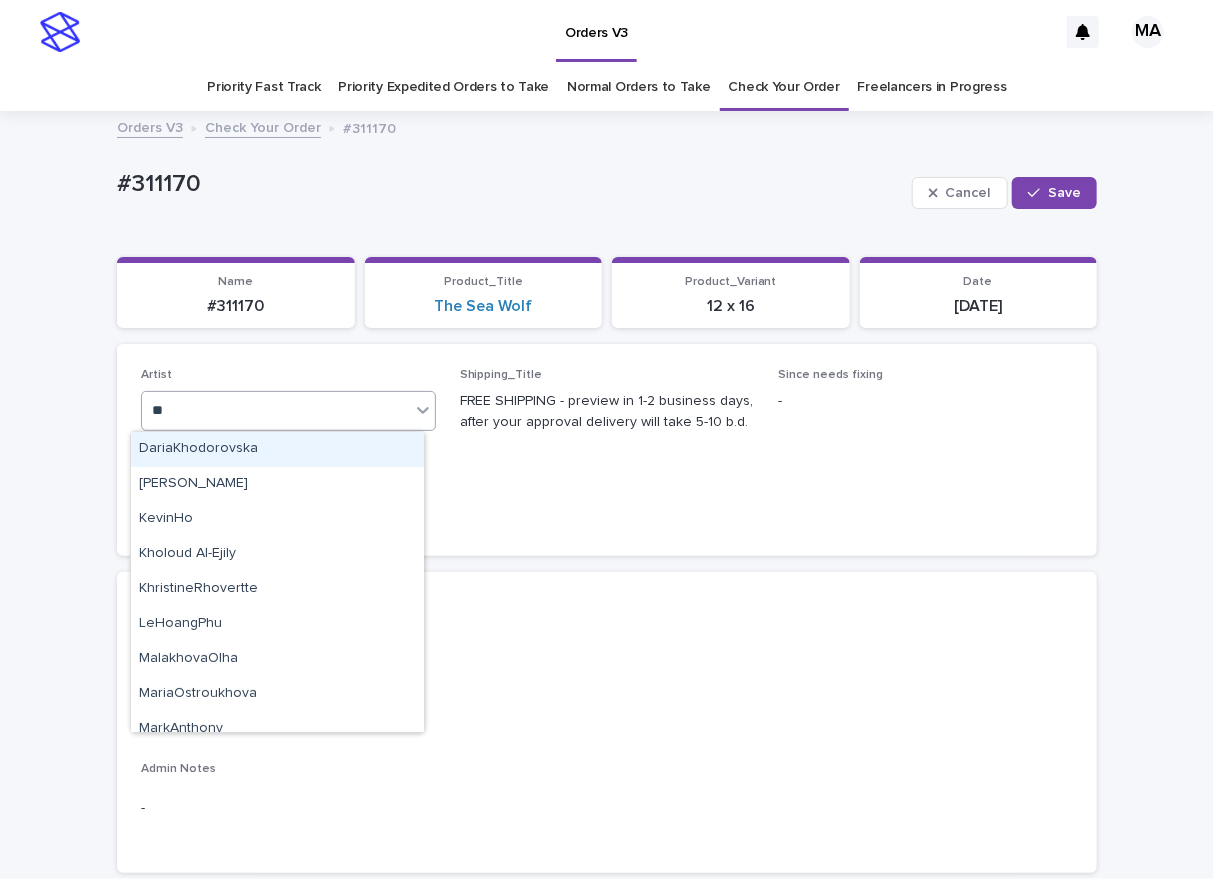 type on "***" 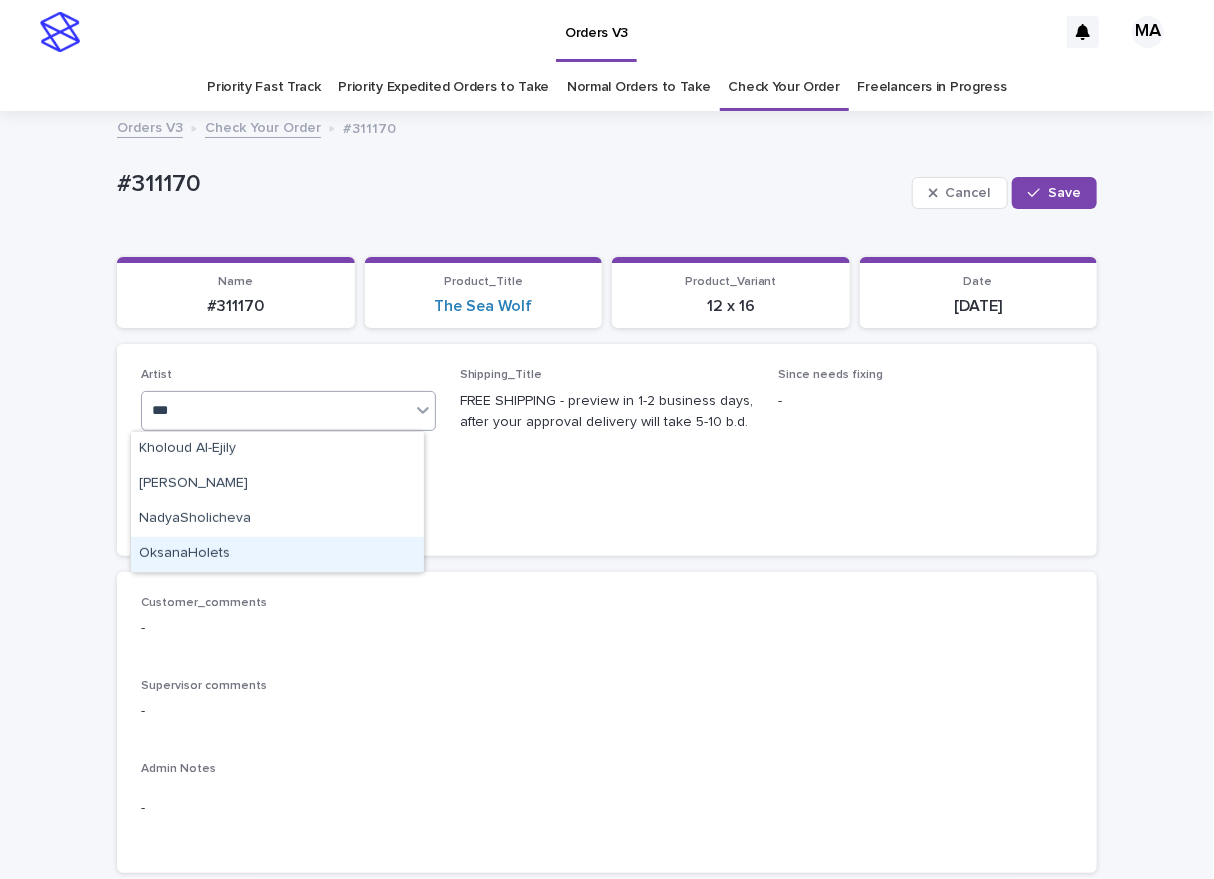 click on "OksanaHolets" at bounding box center [277, 554] 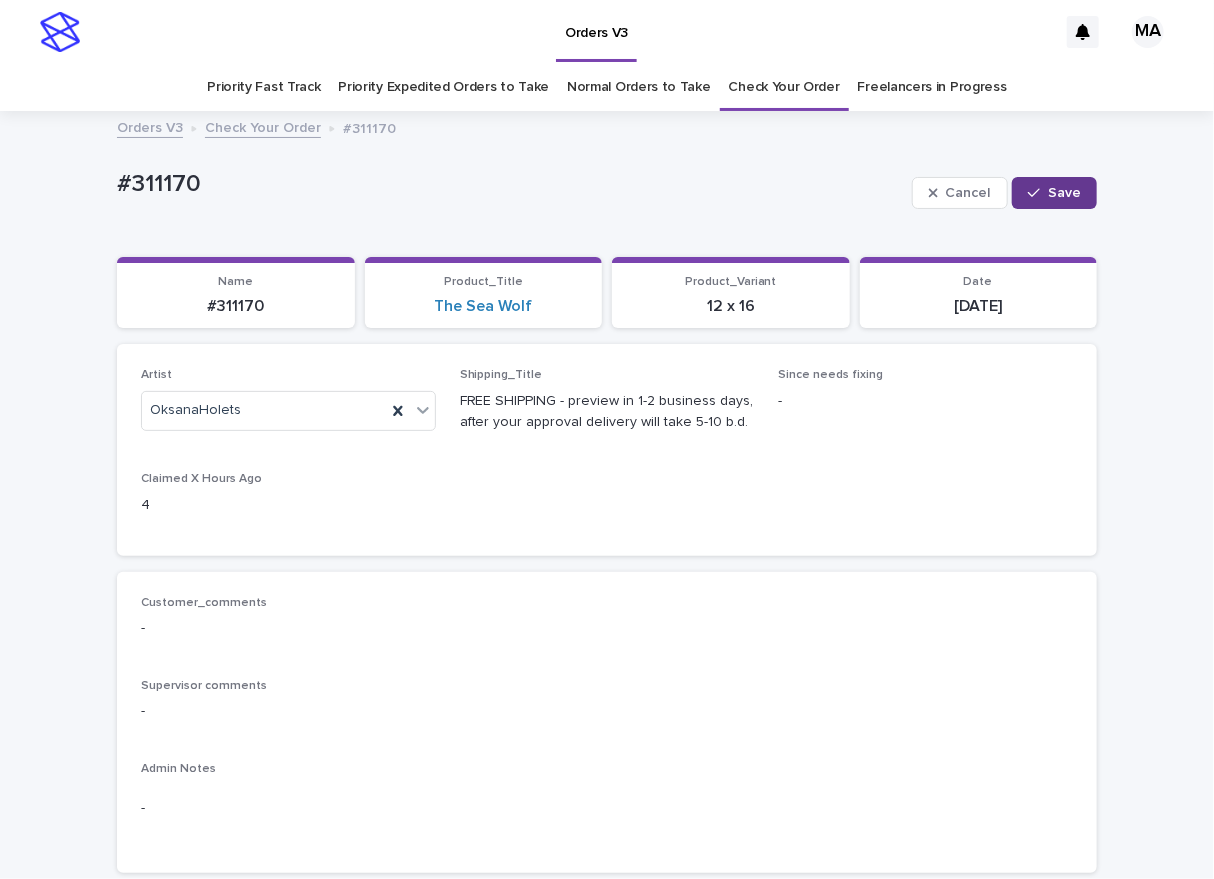 click on "Save" at bounding box center (1064, 193) 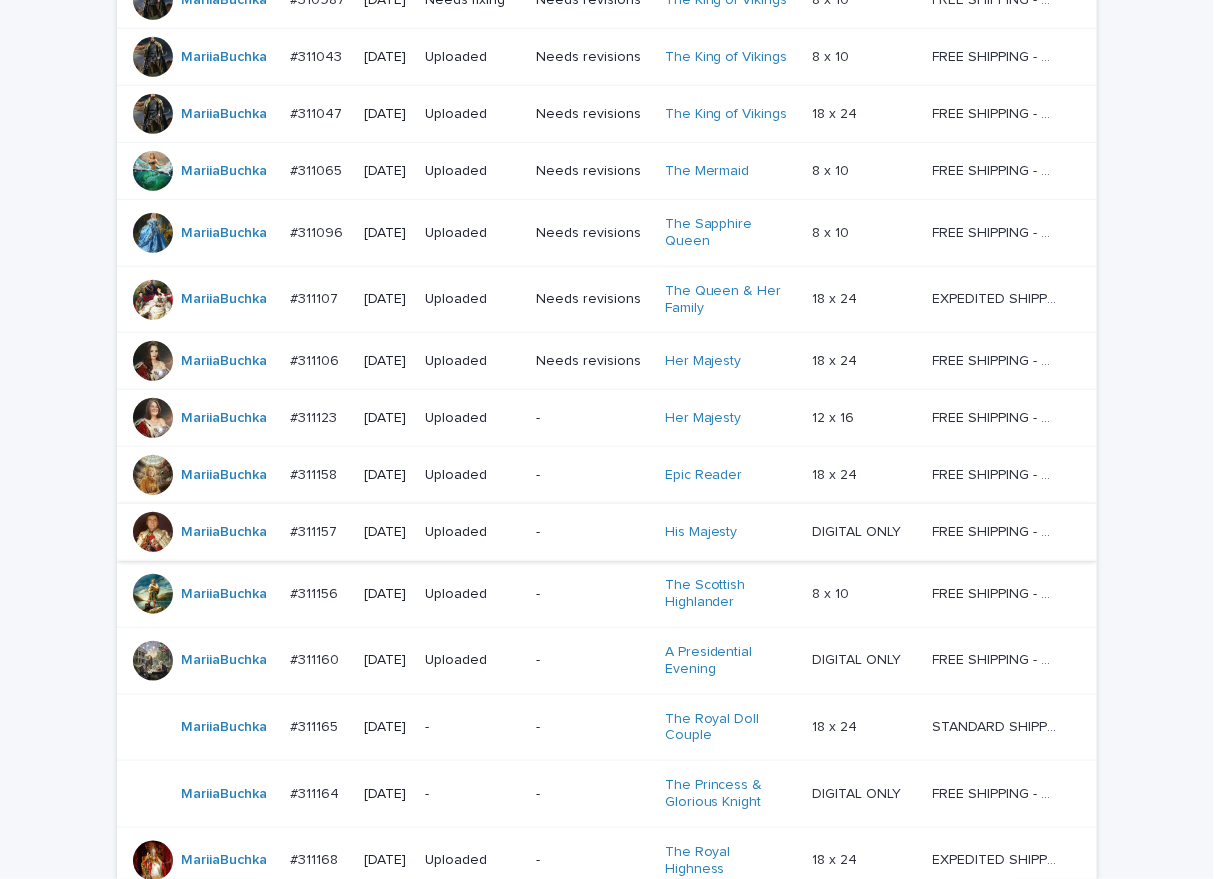 scroll, scrollTop: 706, scrollLeft: 0, axis: vertical 